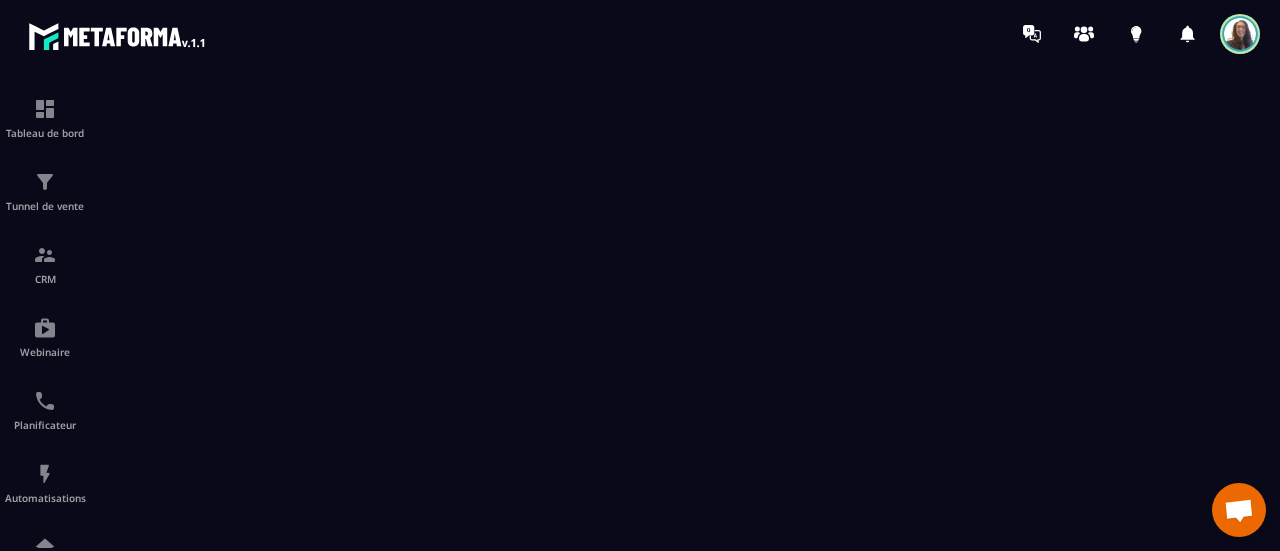 scroll, scrollTop: 0, scrollLeft: 0, axis: both 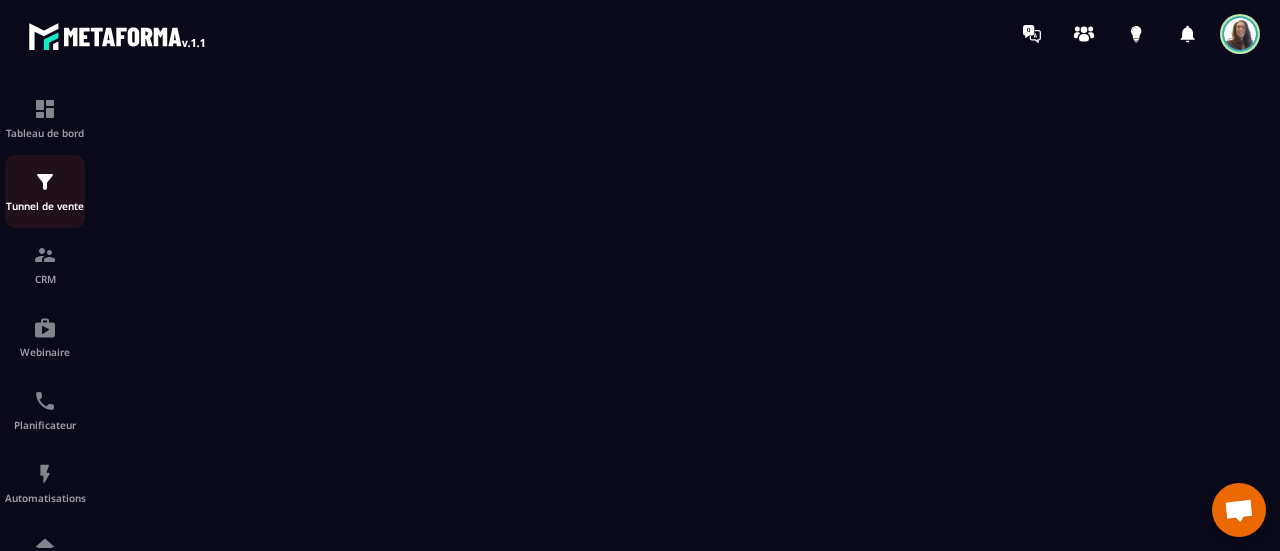 click at bounding box center (45, 182) 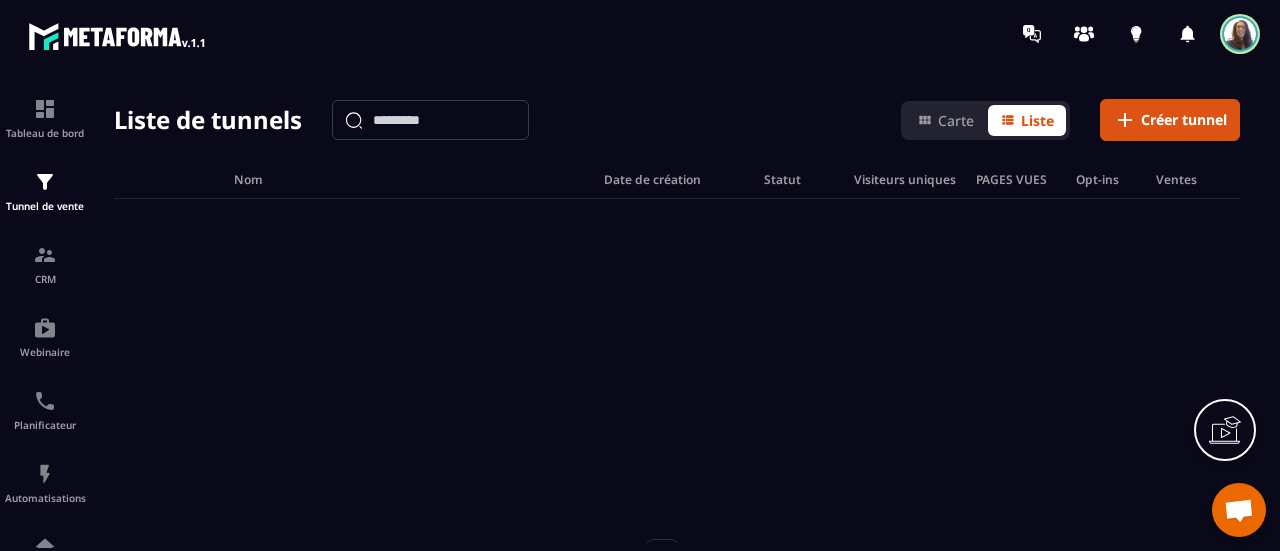 scroll, scrollTop: 0, scrollLeft: 0, axis: both 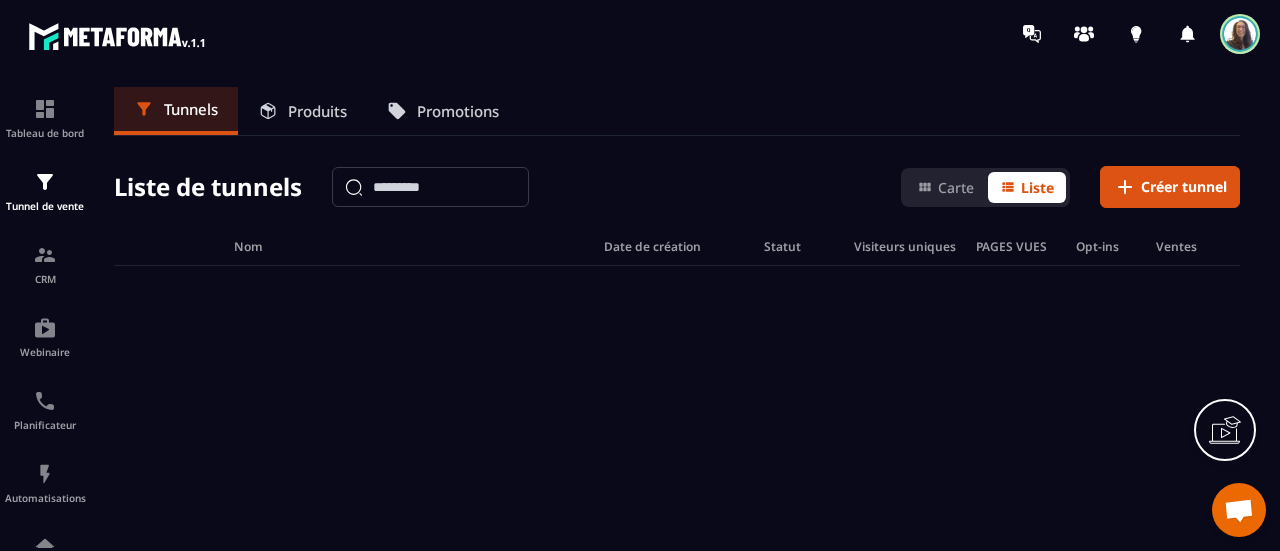 click on "Produits" at bounding box center (317, 111) 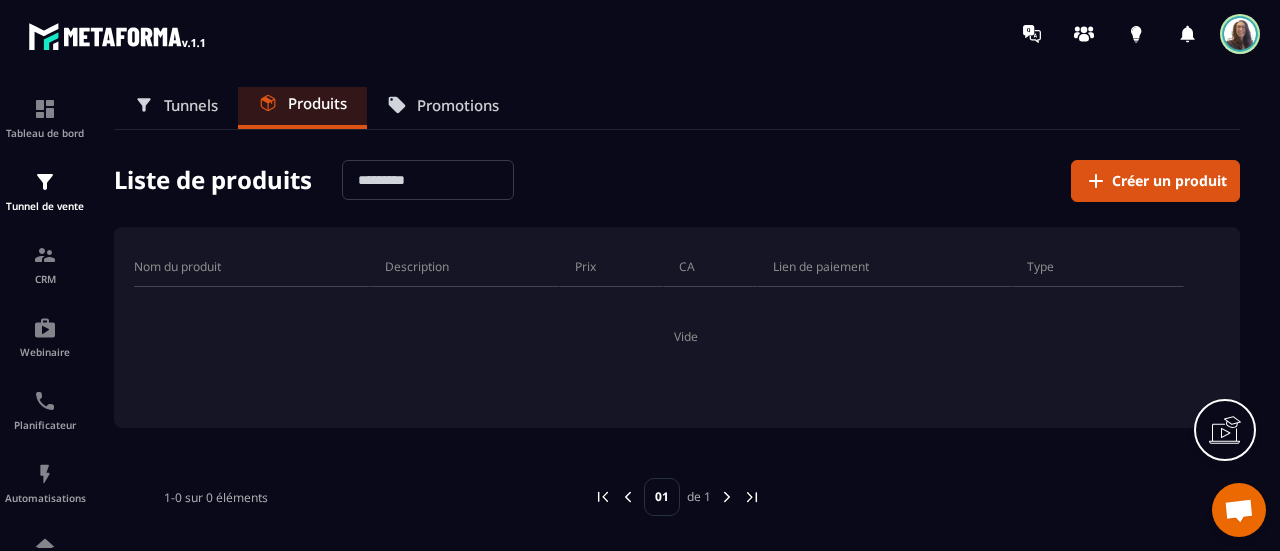 scroll, scrollTop: 0, scrollLeft: 0, axis: both 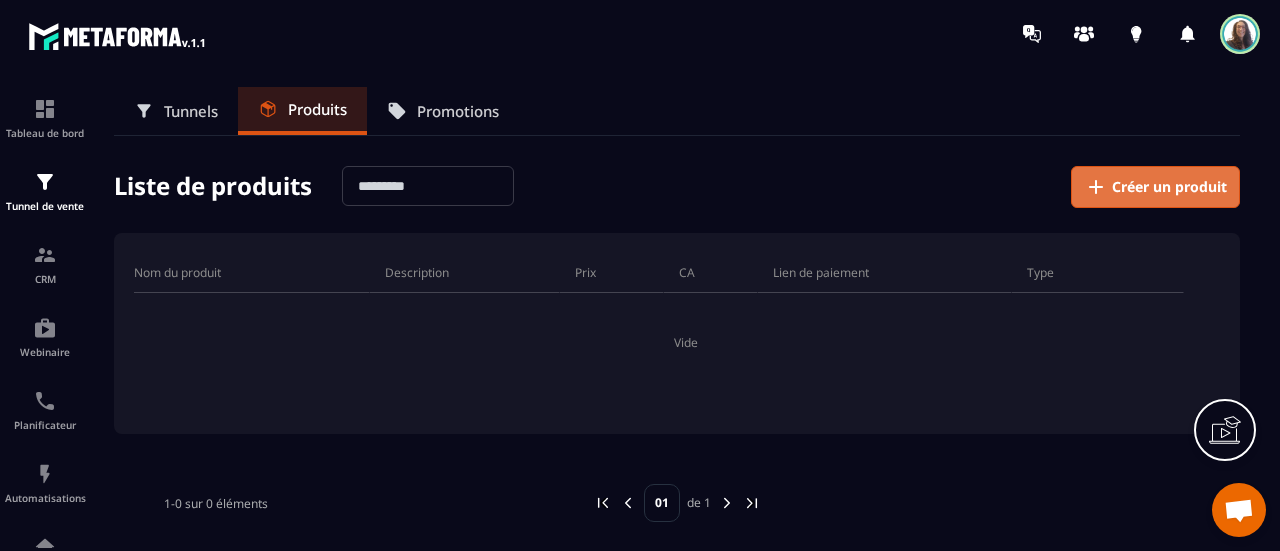 click on "Créer un produit" at bounding box center [1169, 187] 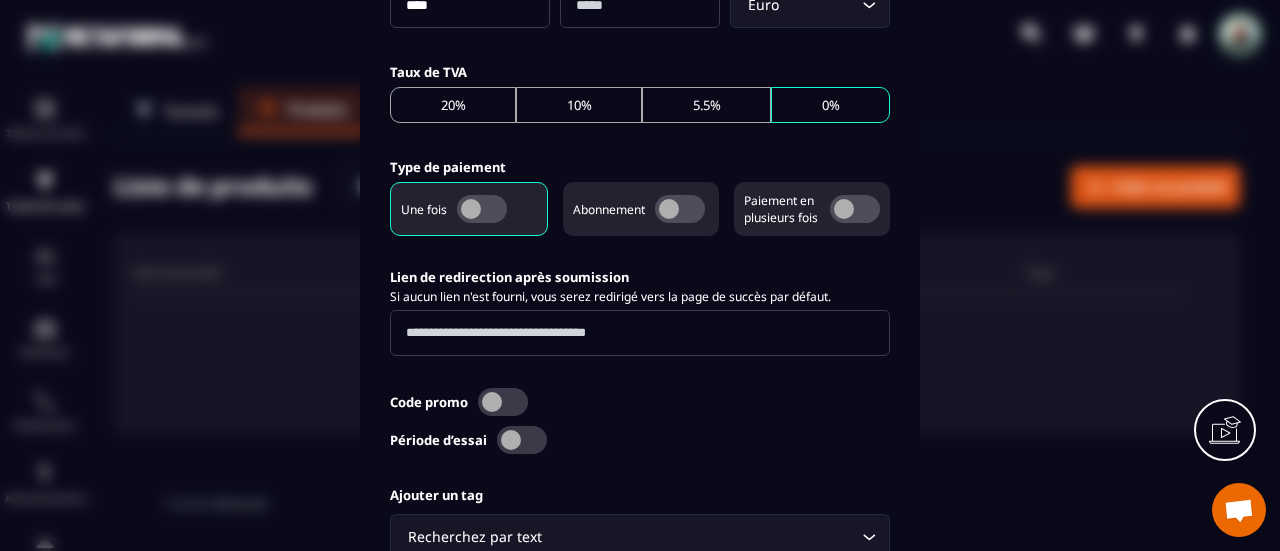scroll, scrollTop: 514, scrollLeft: 0, axis: vertical 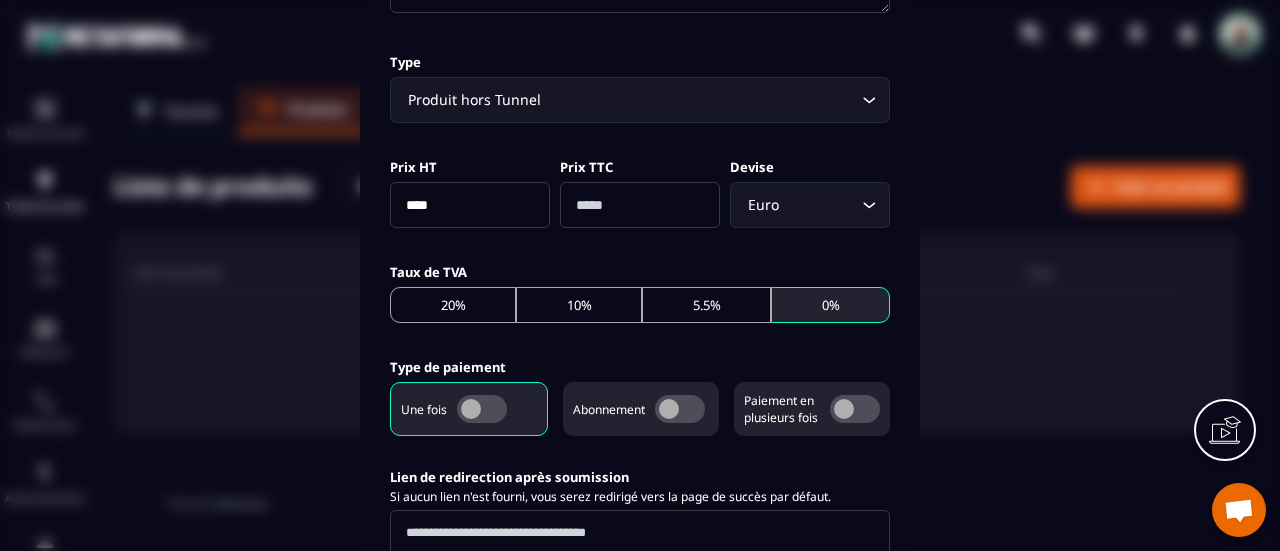 click on "0%" 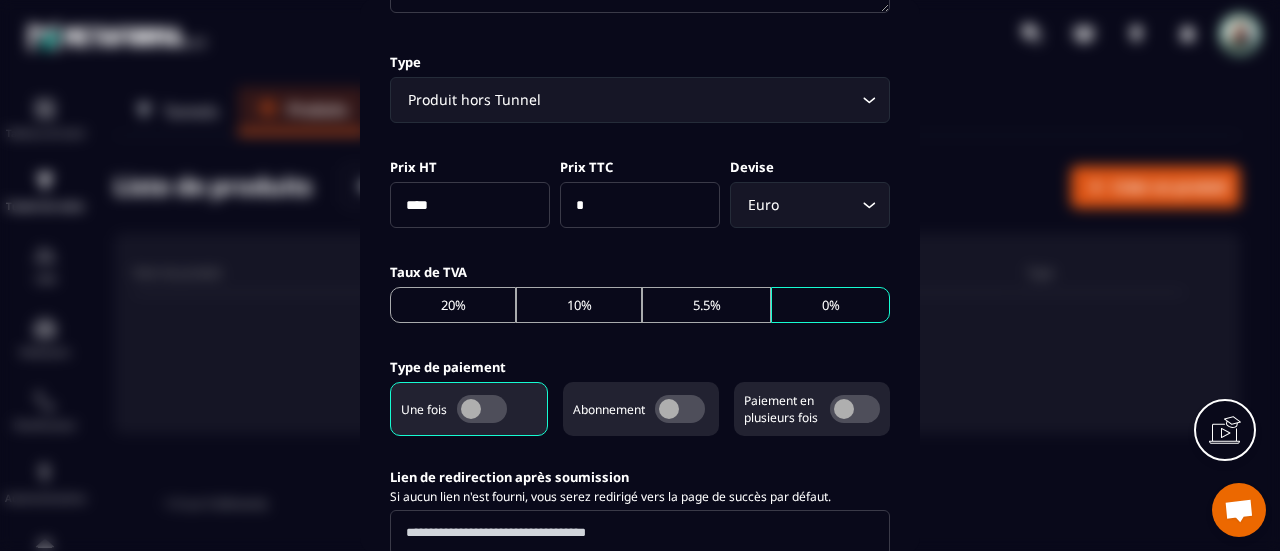 click at bounding box center [855, 409] 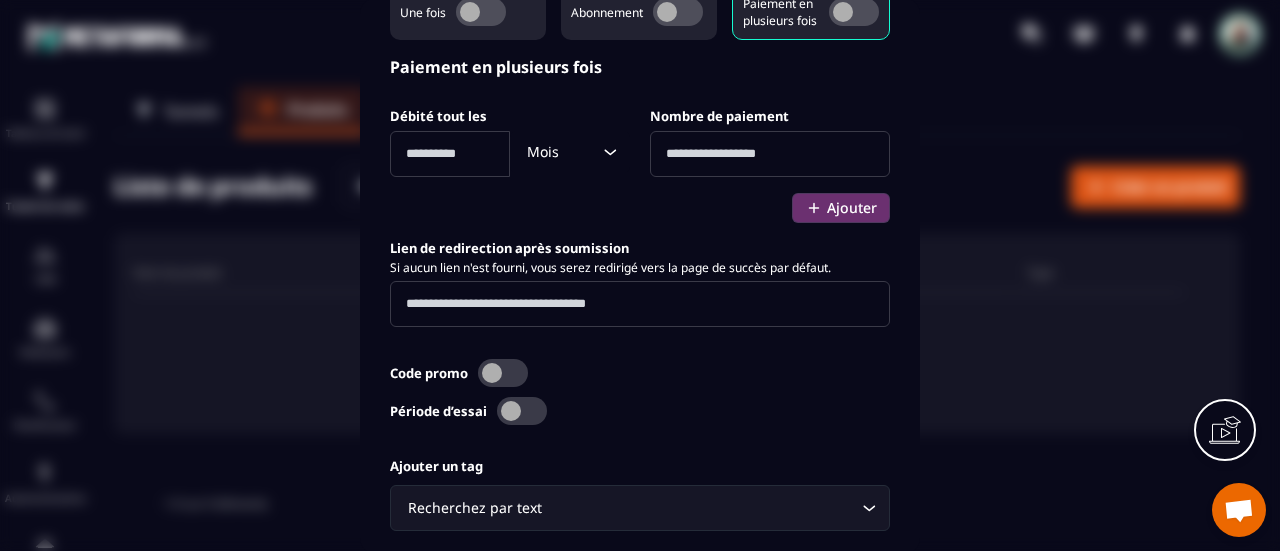 scroll, scrollTop: 814, scrollLeft: 0, axis: vertical 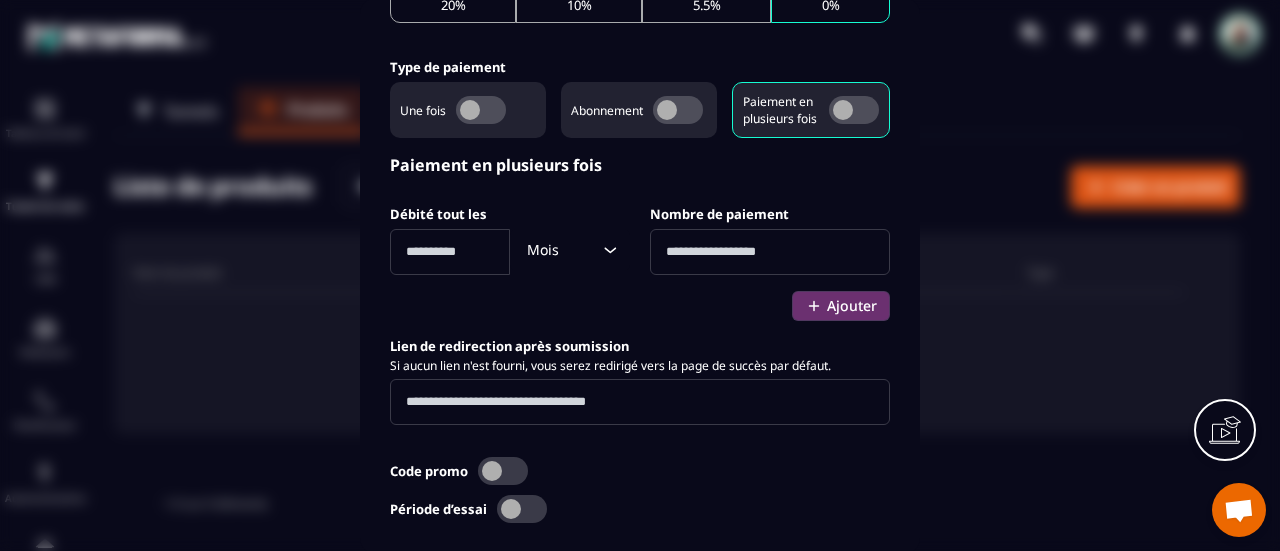 click at bounding box center [770, 252] 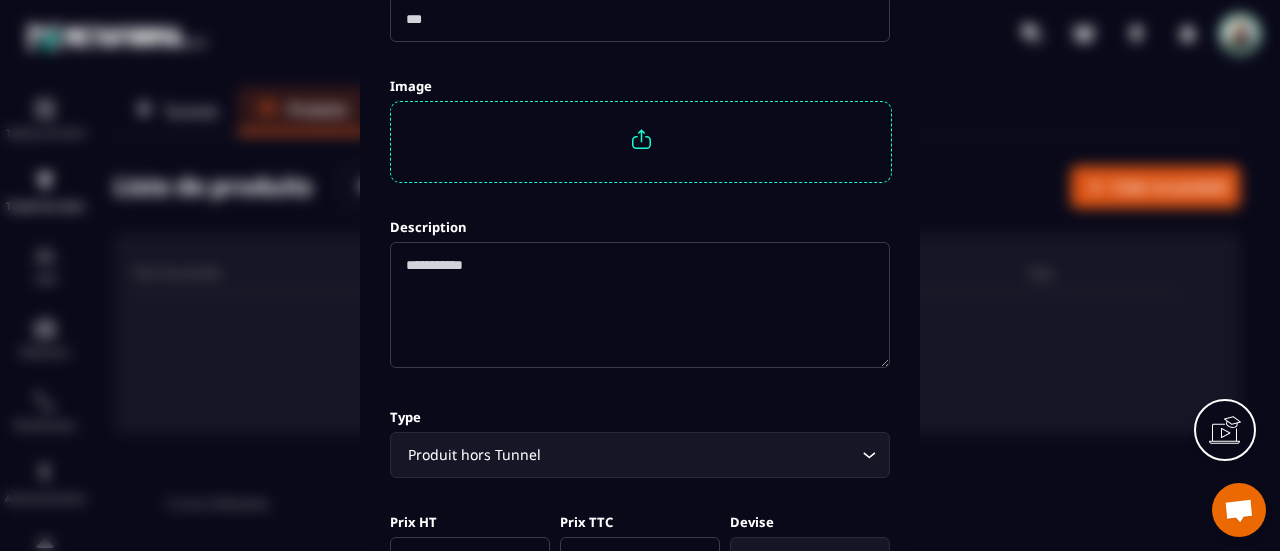 scroll, scrollTop: 0, scrollLeft: 0, axis: both 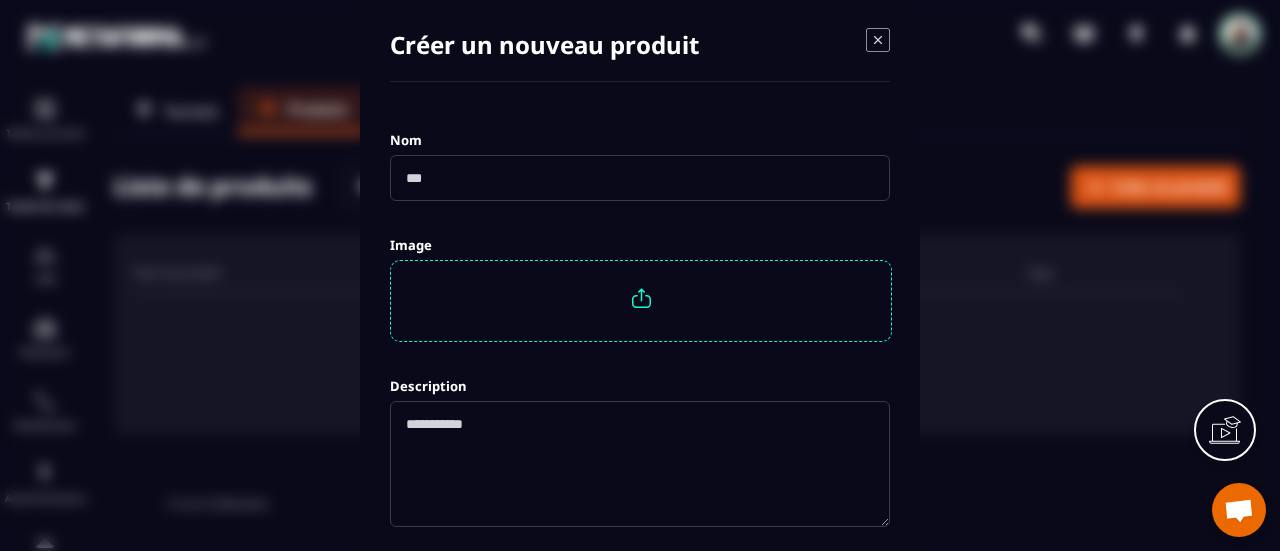 type on "*" 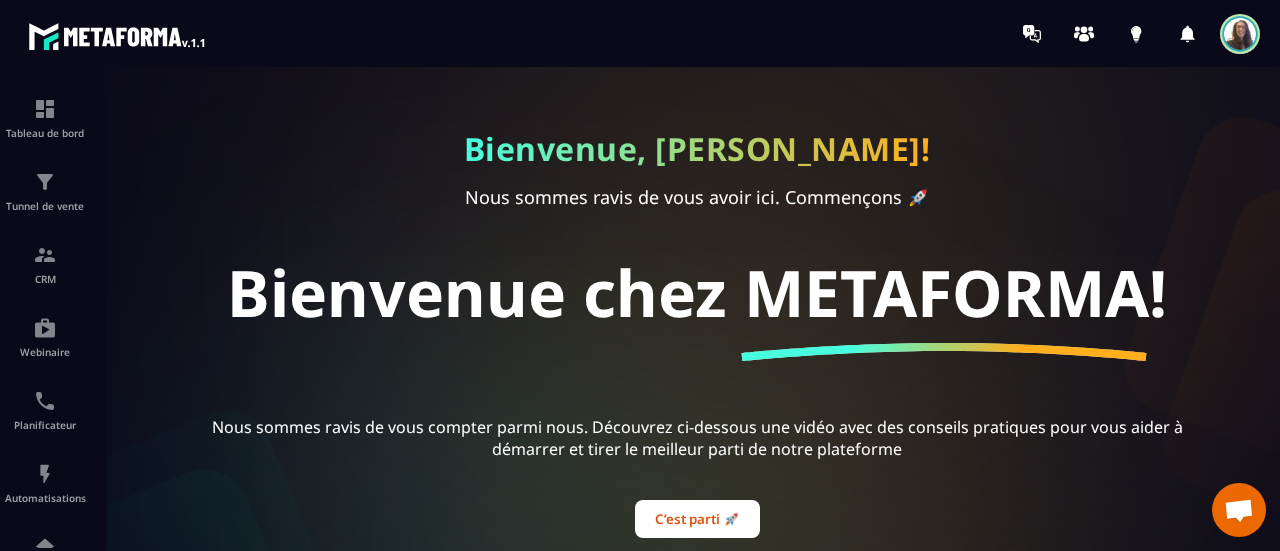 scroll, scrollTop: 0, scrollLeft: 0, axis: both 